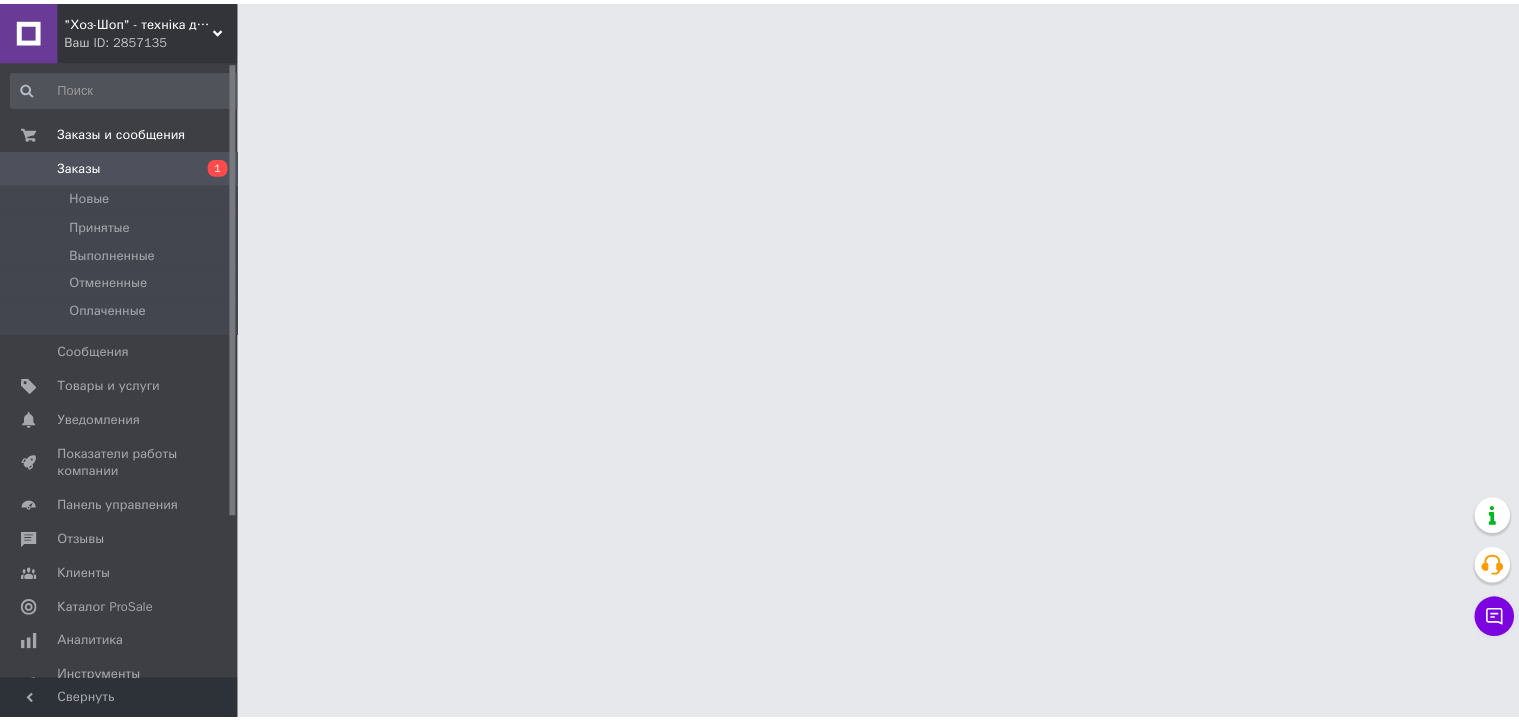 scroll, scrollTop: 0, scrollLeft: 0, axis: both 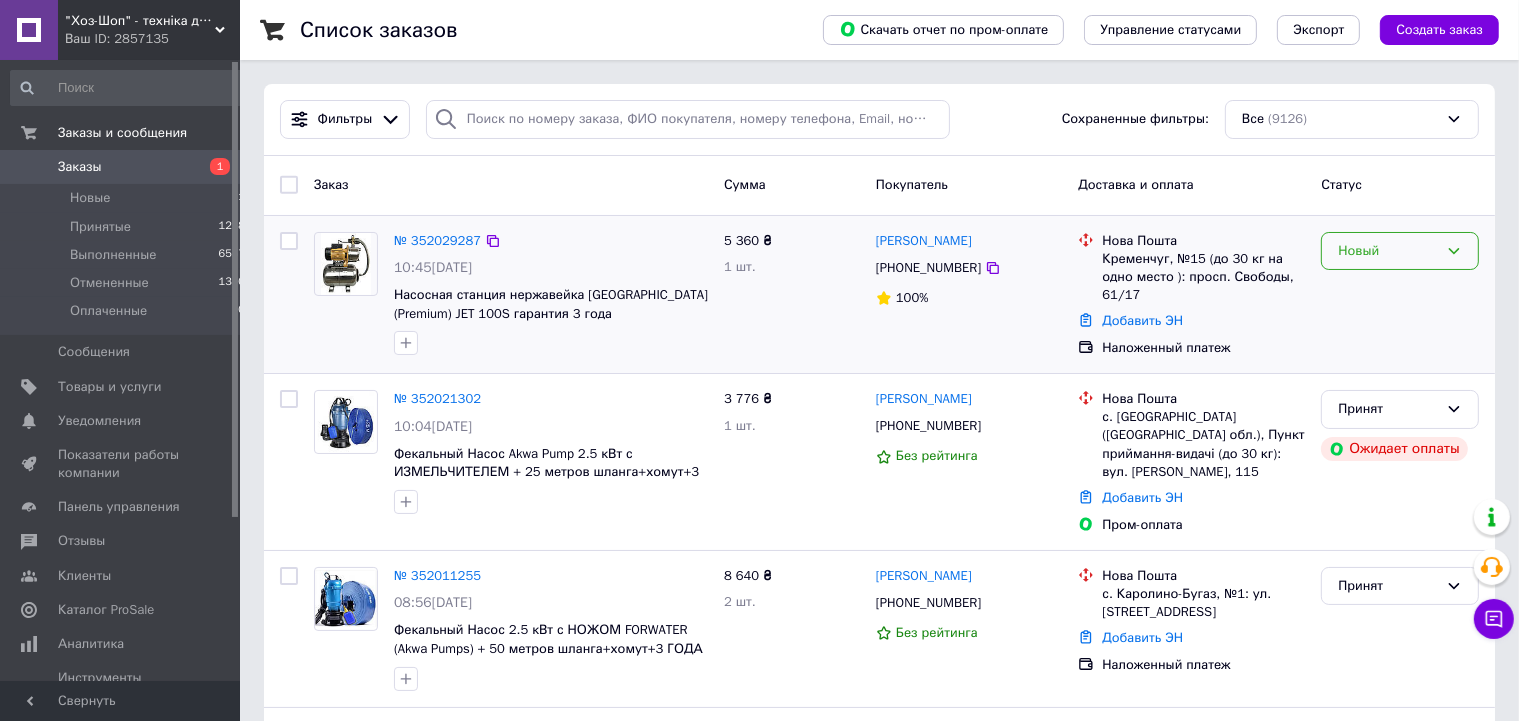 click on "Новый" at bounding box center (1388, 251) 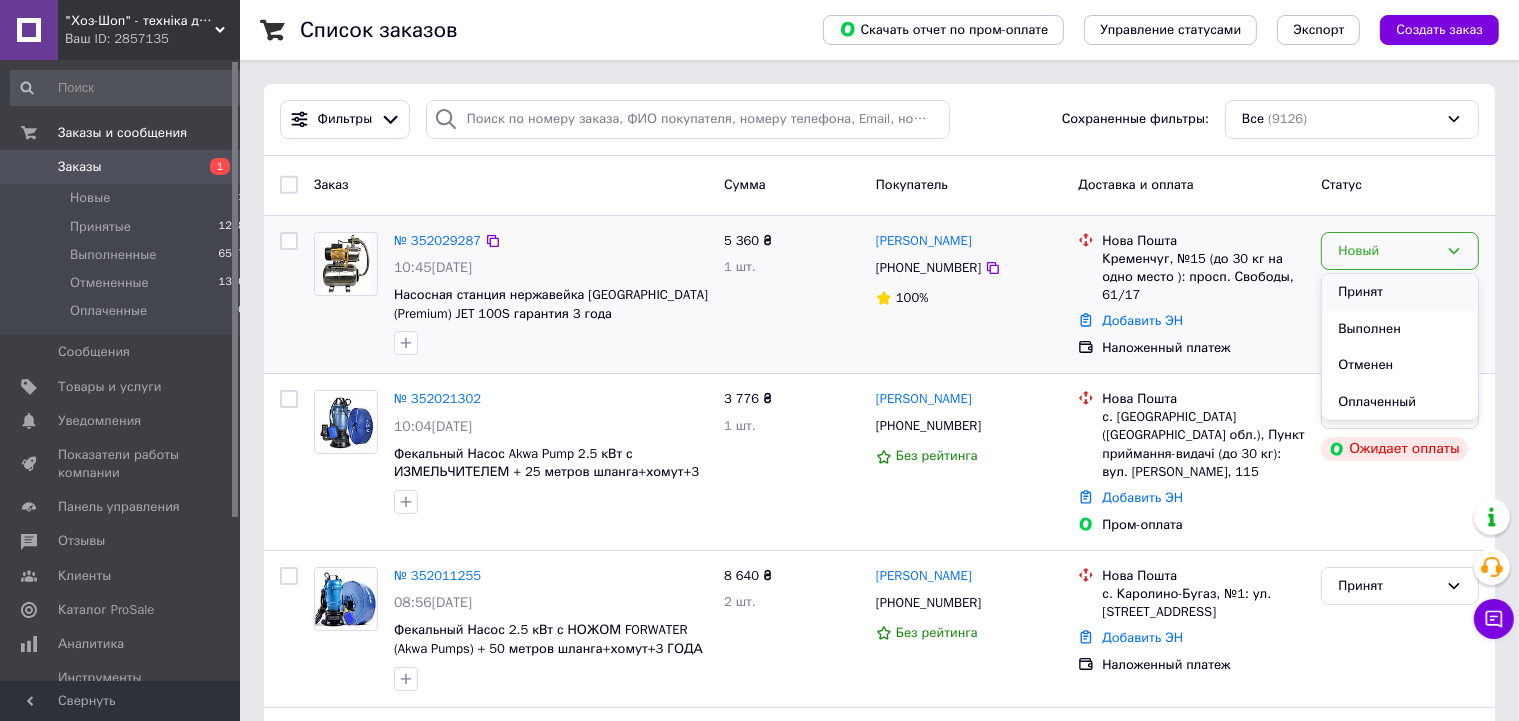 click on "Принят" at bounding box center (1400, 292) 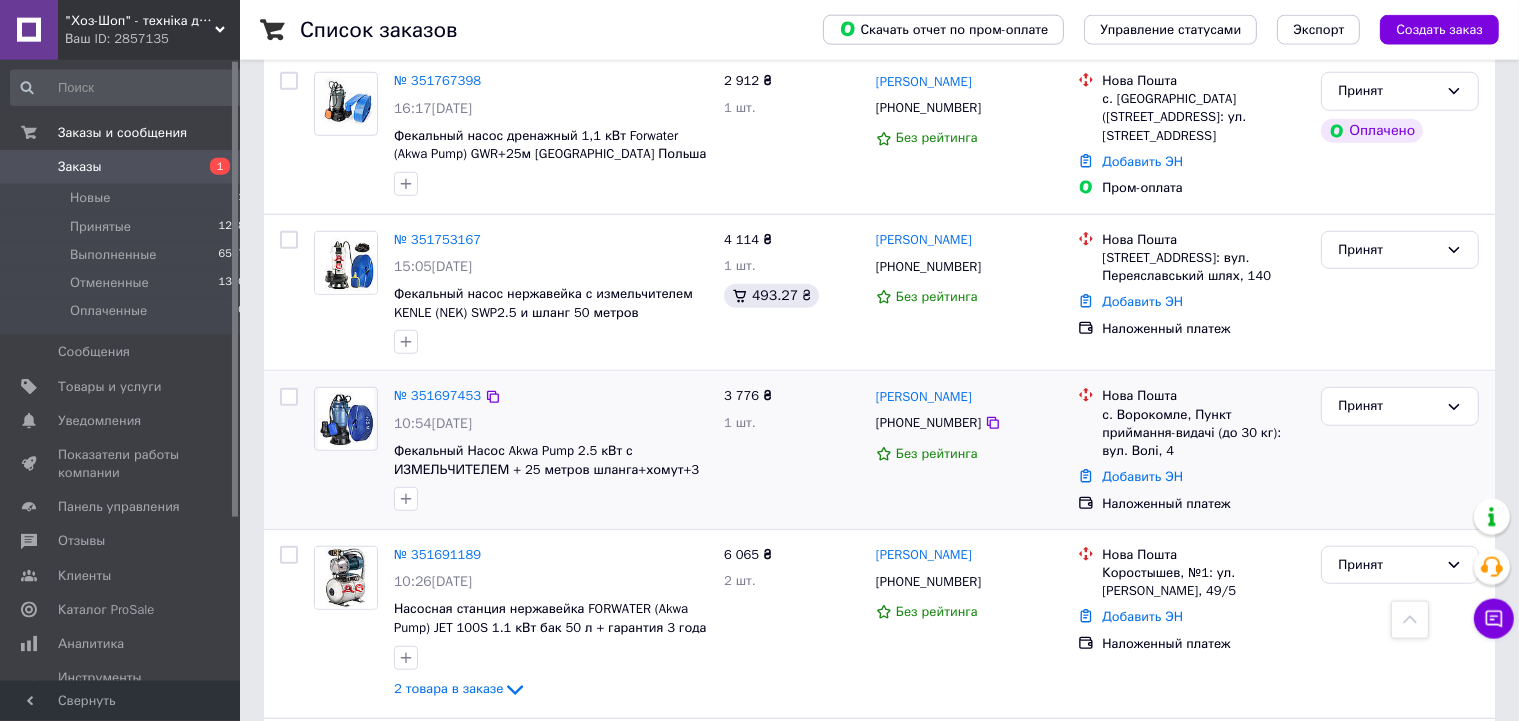 scroll, scrollTop: 1477, scrollLeft: 0, axis: vertical 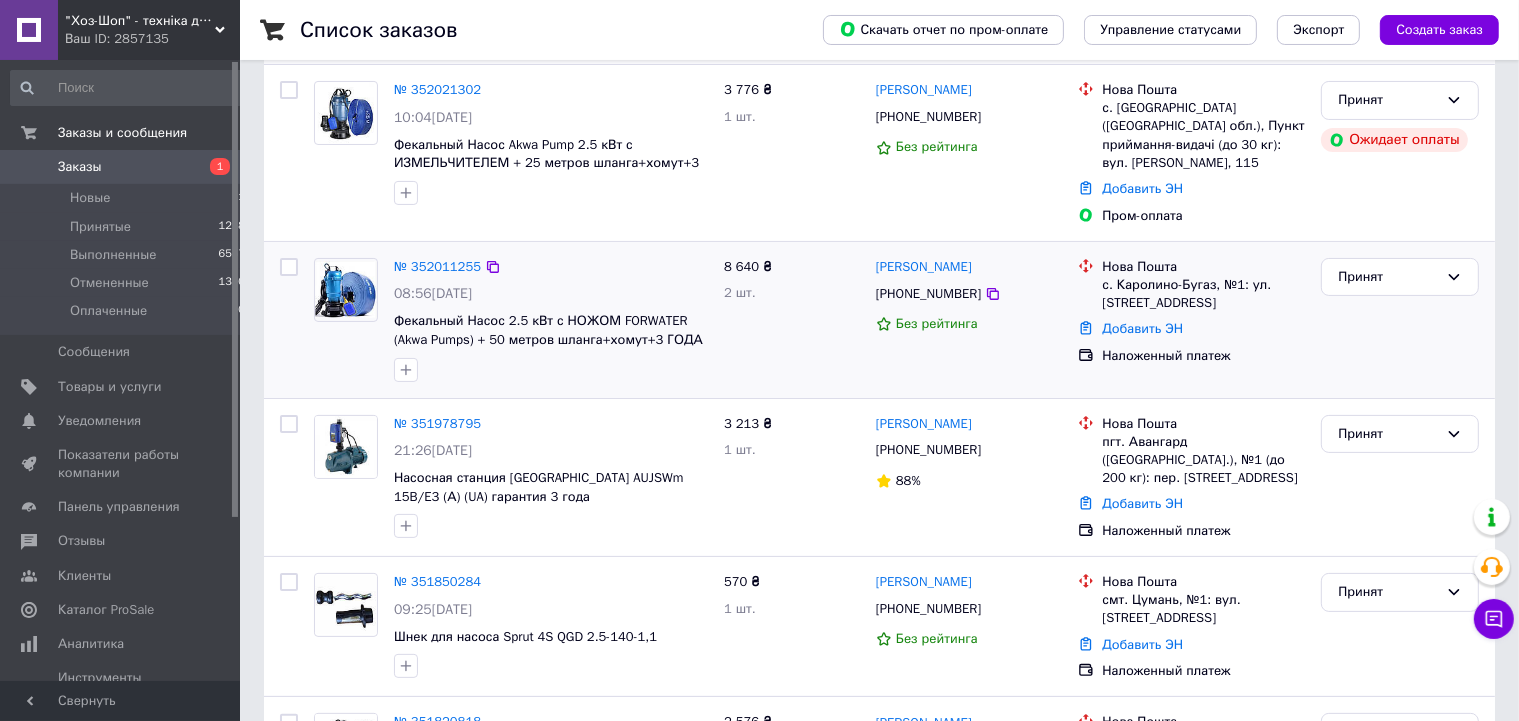 click on "8 640 ₴ 2 шт." at bounding box center (792, 320) 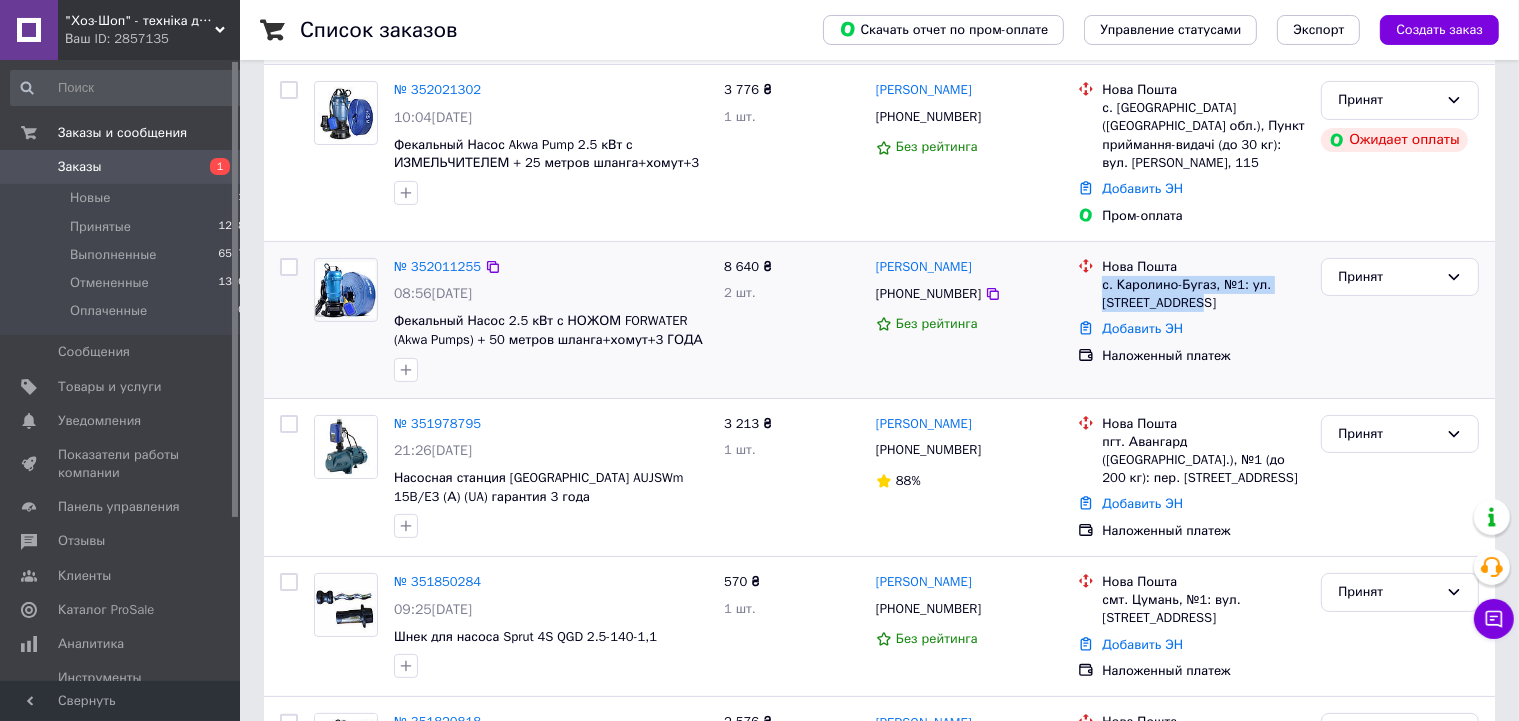 drag, startPoint x: 1198, startPoint y: 278, endPoint x: 1104, endPoint y: 263, distance: 95.189285 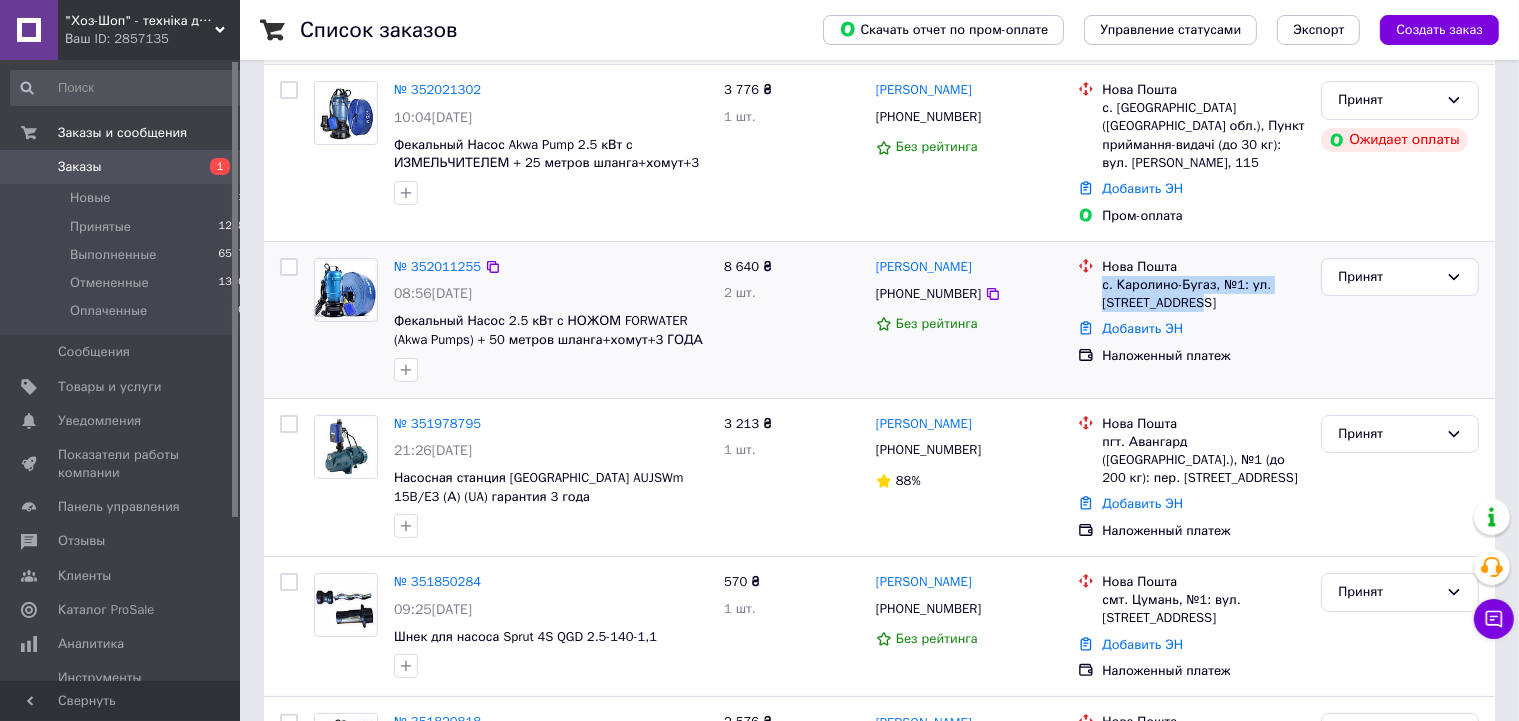 copy on "с. Каролино-Бугаз, №1: ул. [STREET_ADDRESS]" 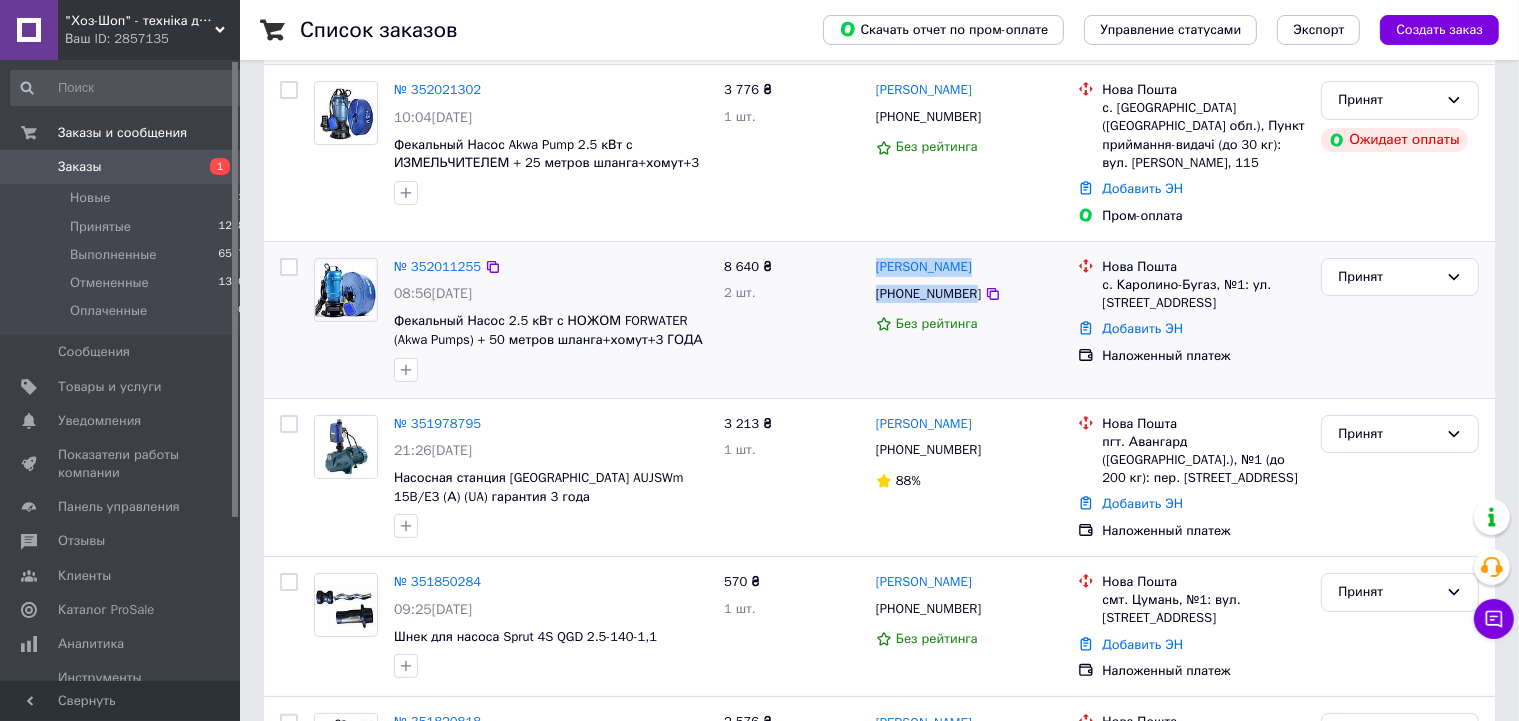drag, startPoint x: 970, startPoint y: 278, endPoint x: 875, endPoint y: 248, distance: 99.62429 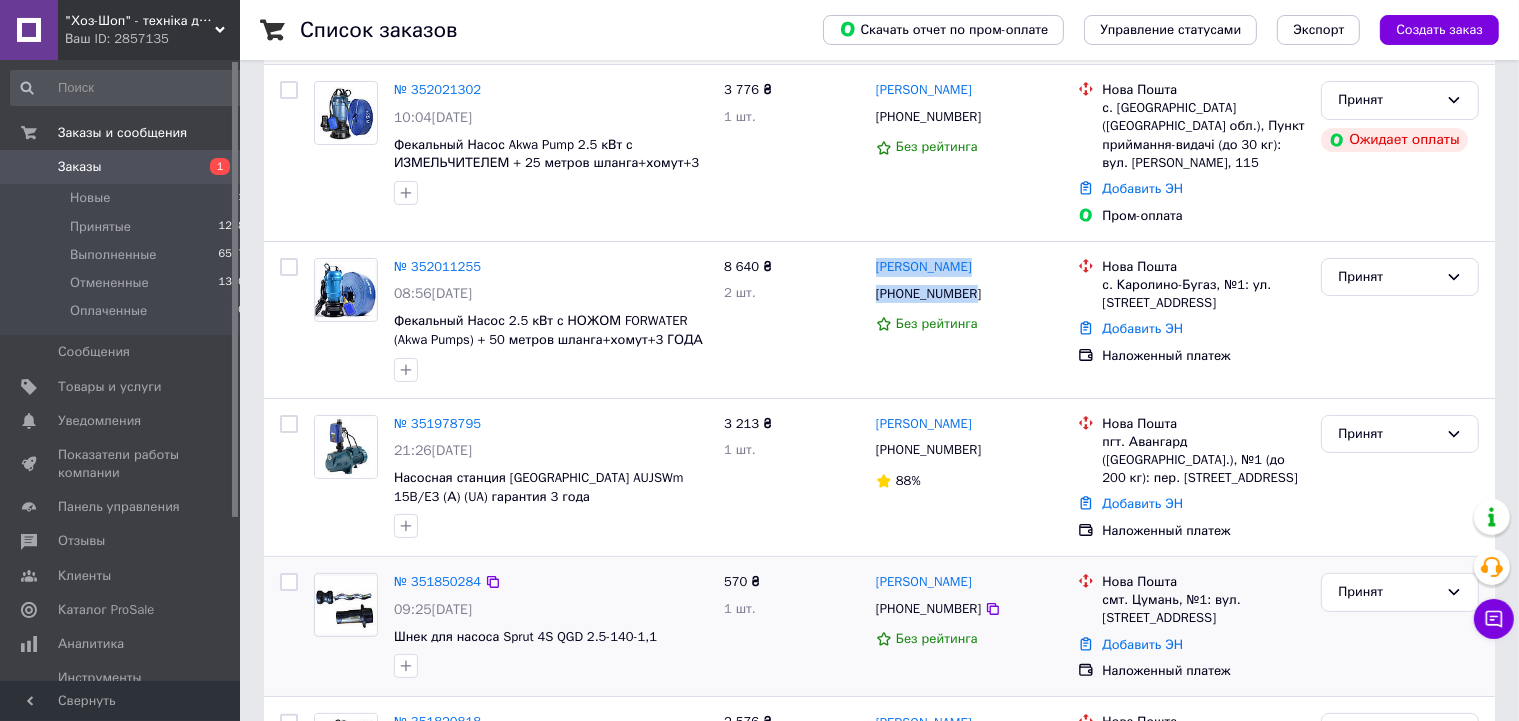 copy on "[PERSON_NAME] [PHONE_NUMBER]" 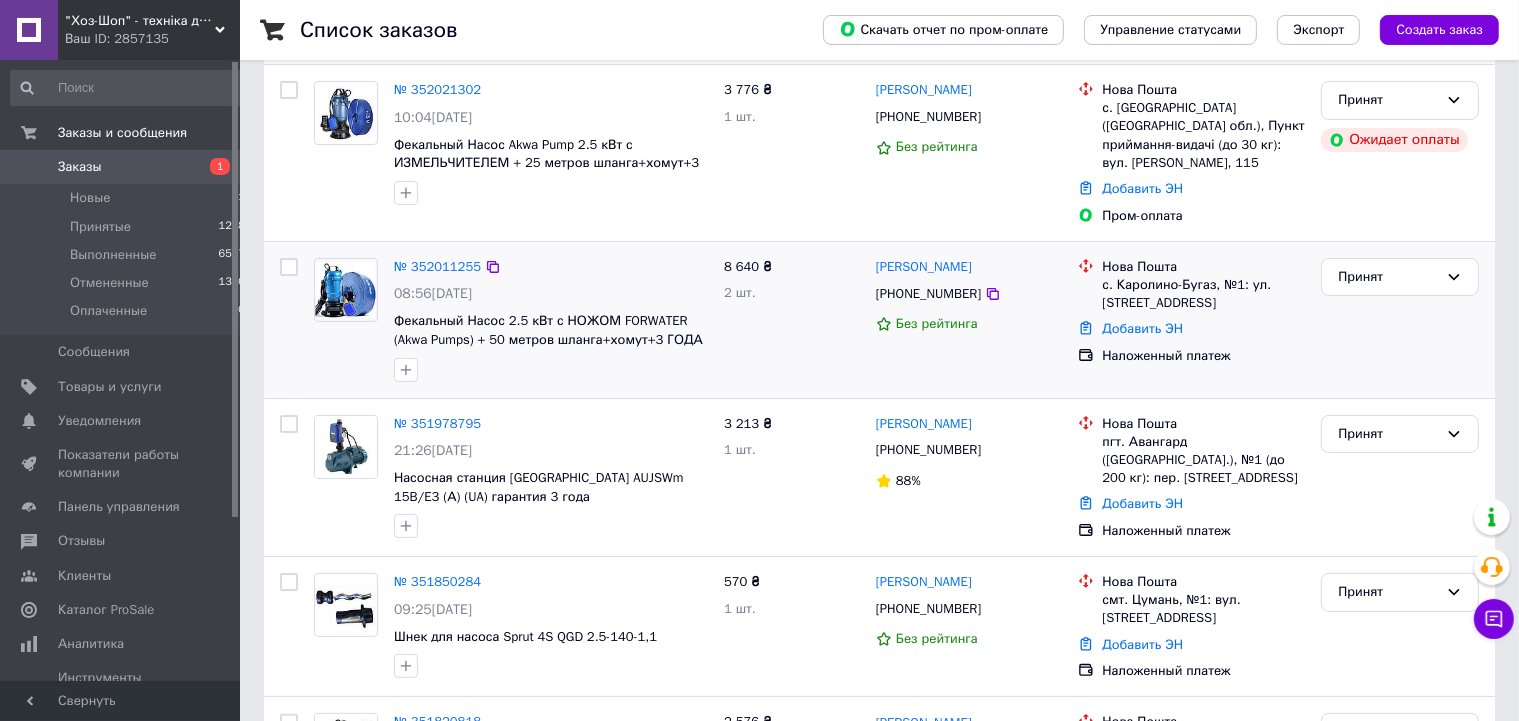 click on "8 640 ₴ 2 шт." at bounding box center (792, 320) 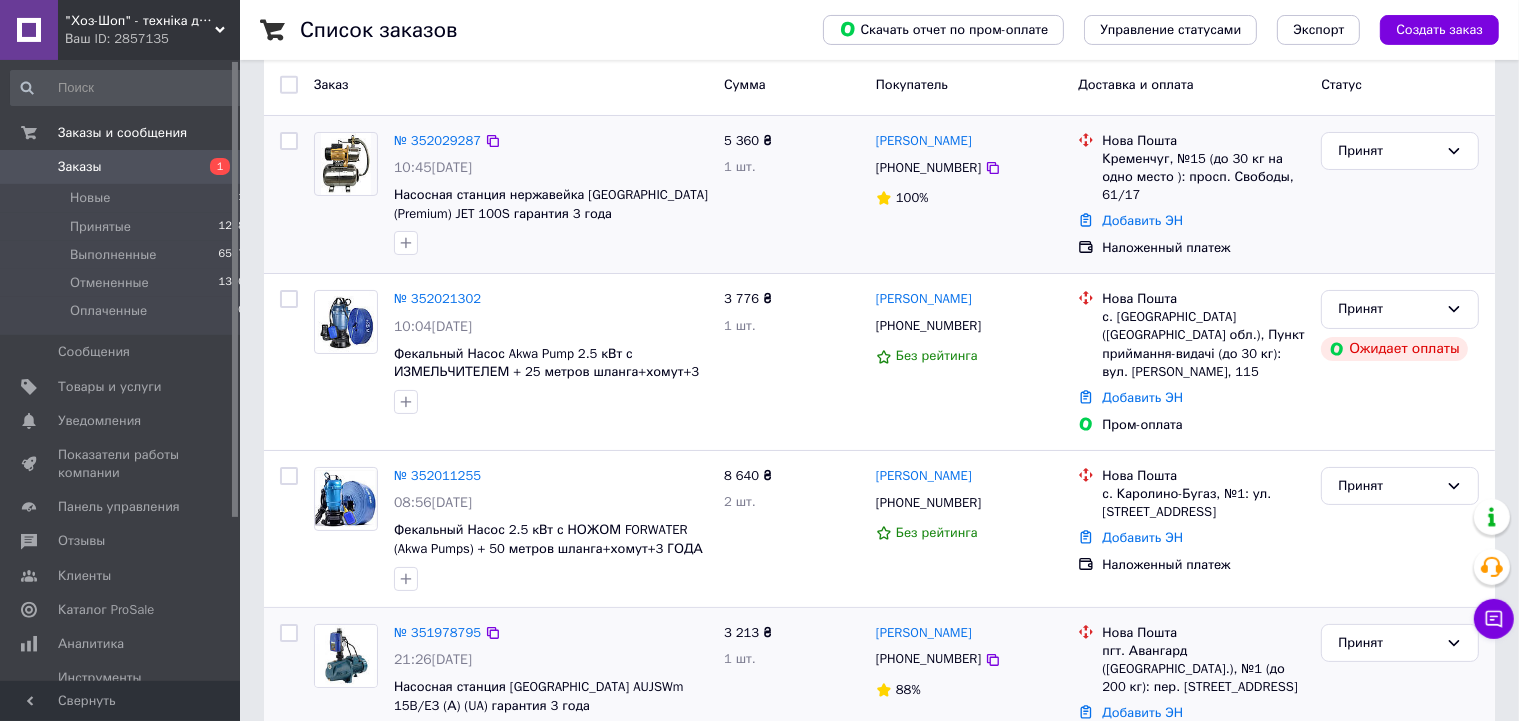 scroll, scrollTop: 99, scrollLeft: 0, axis: vertical 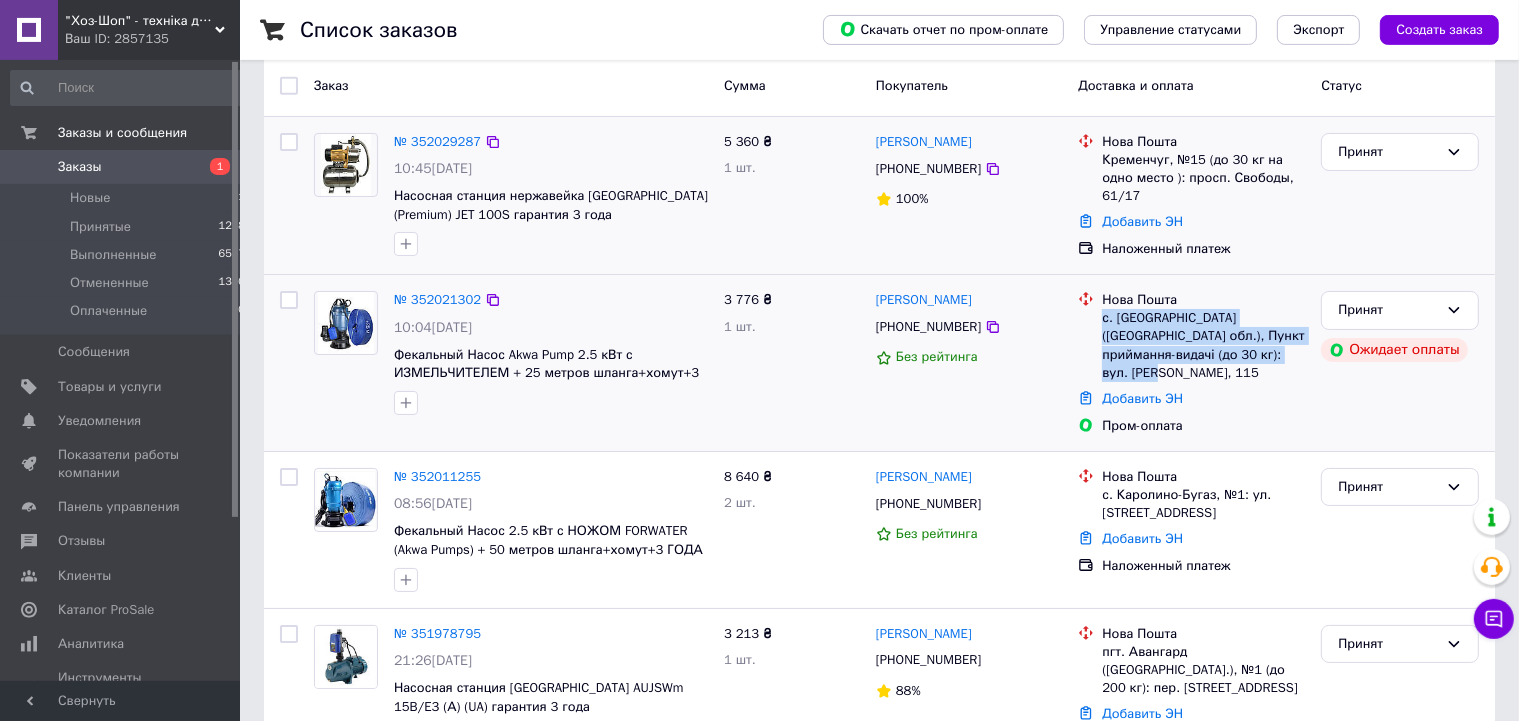 drag, startPoint x: 1295, startPoint y: 358, endPoint x: 1099, endPoint y: 320, distance: 199.64969 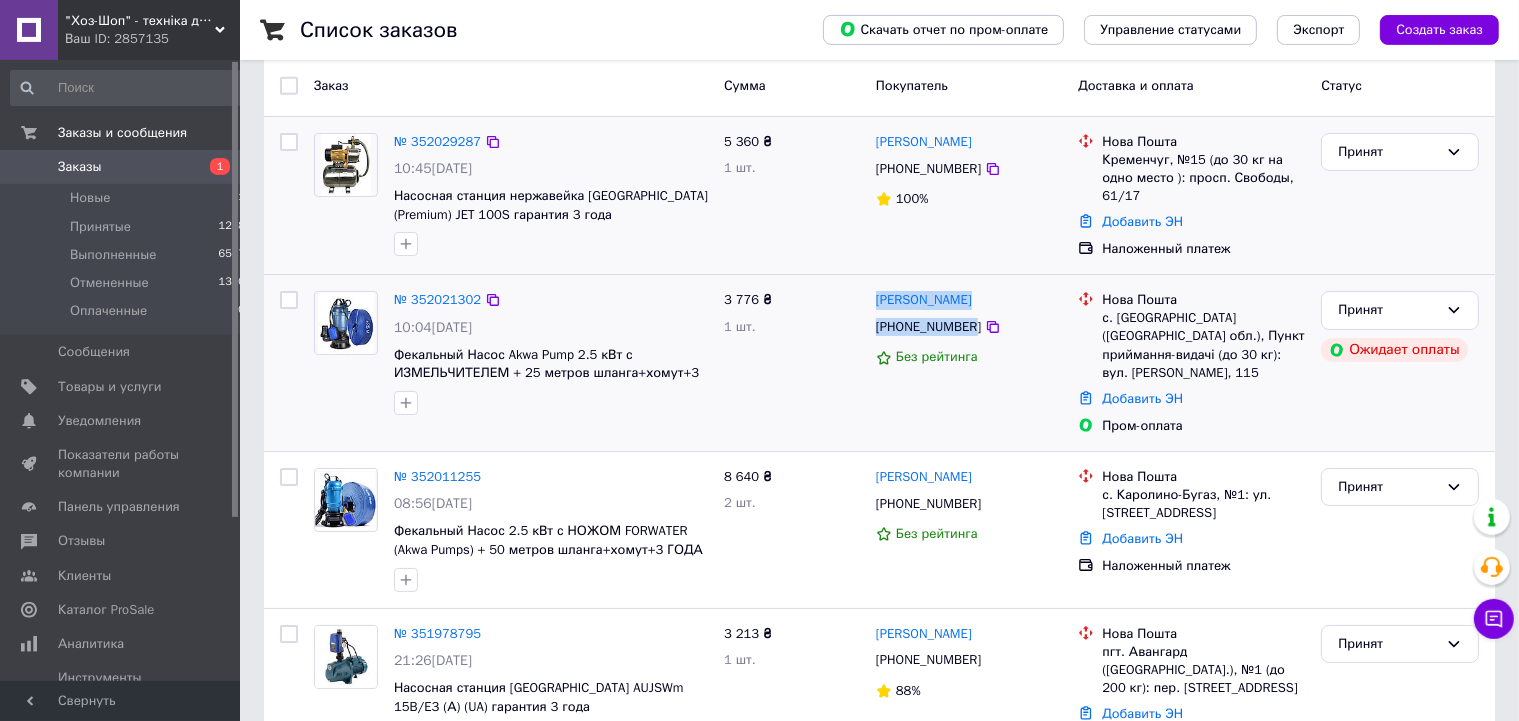 drag, startPoint x: 968, startPoint y: 327, endPoint x: 871, endPoint y: 299, distance: 100.96039 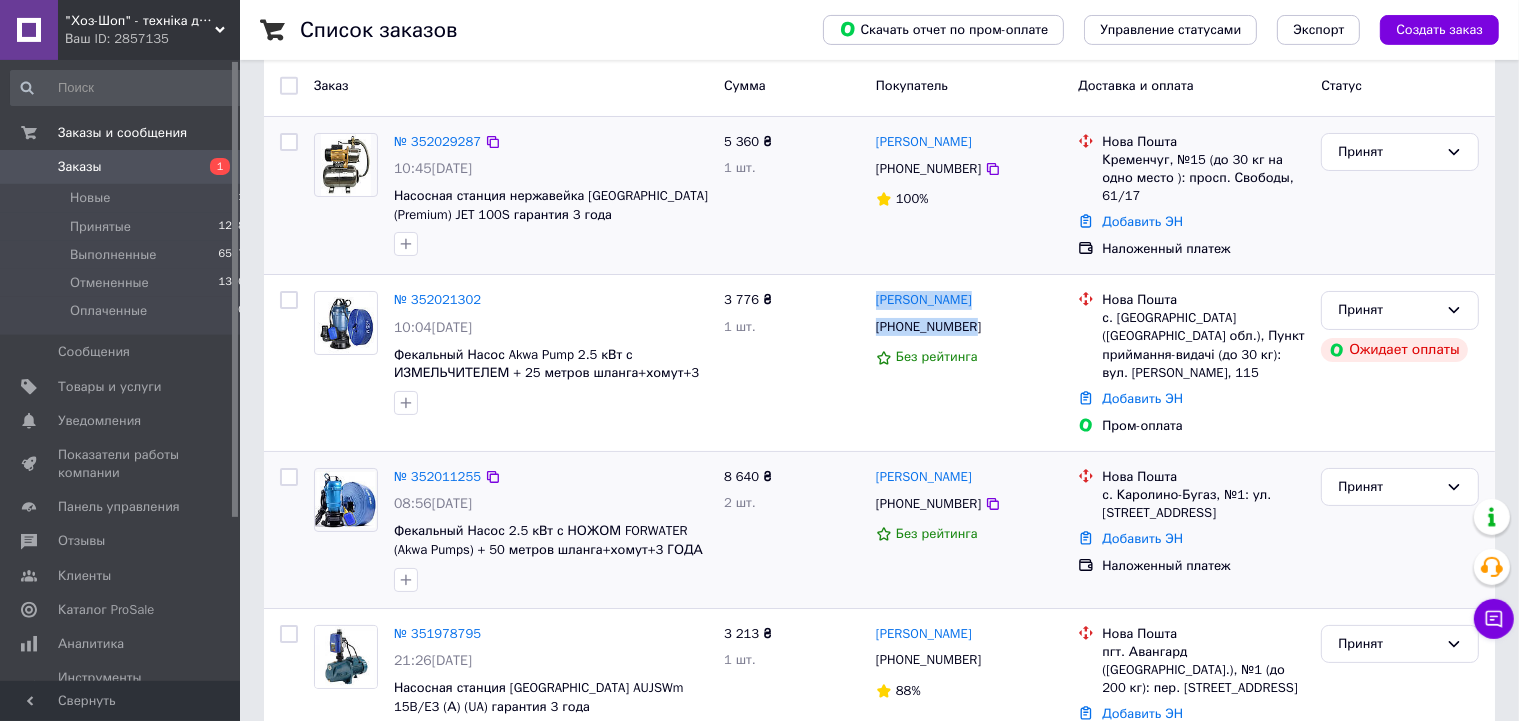 copy on "[PERSON_NAME] [PHONE_NUMBER]" 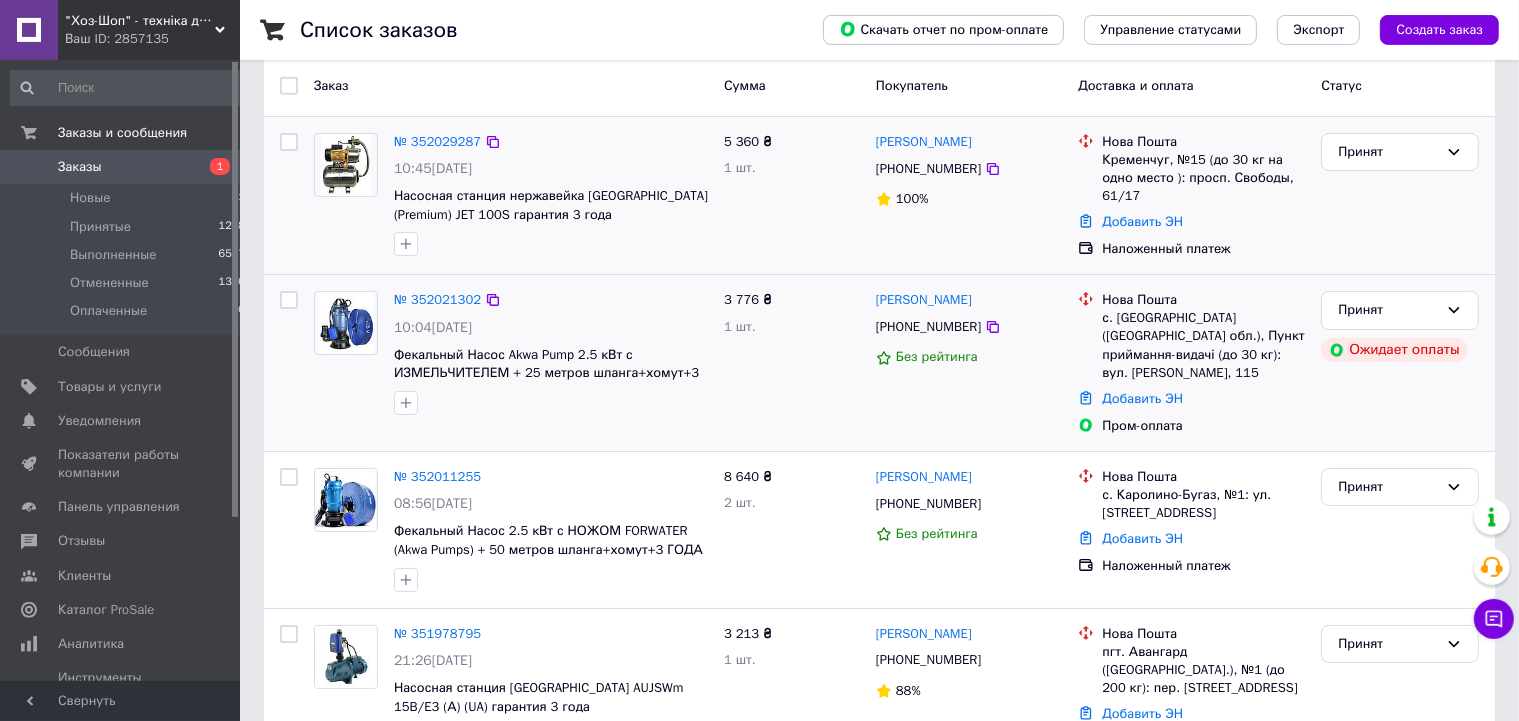 click on "3 776 ₴ 1 шт." at bounding box center [792, 363] 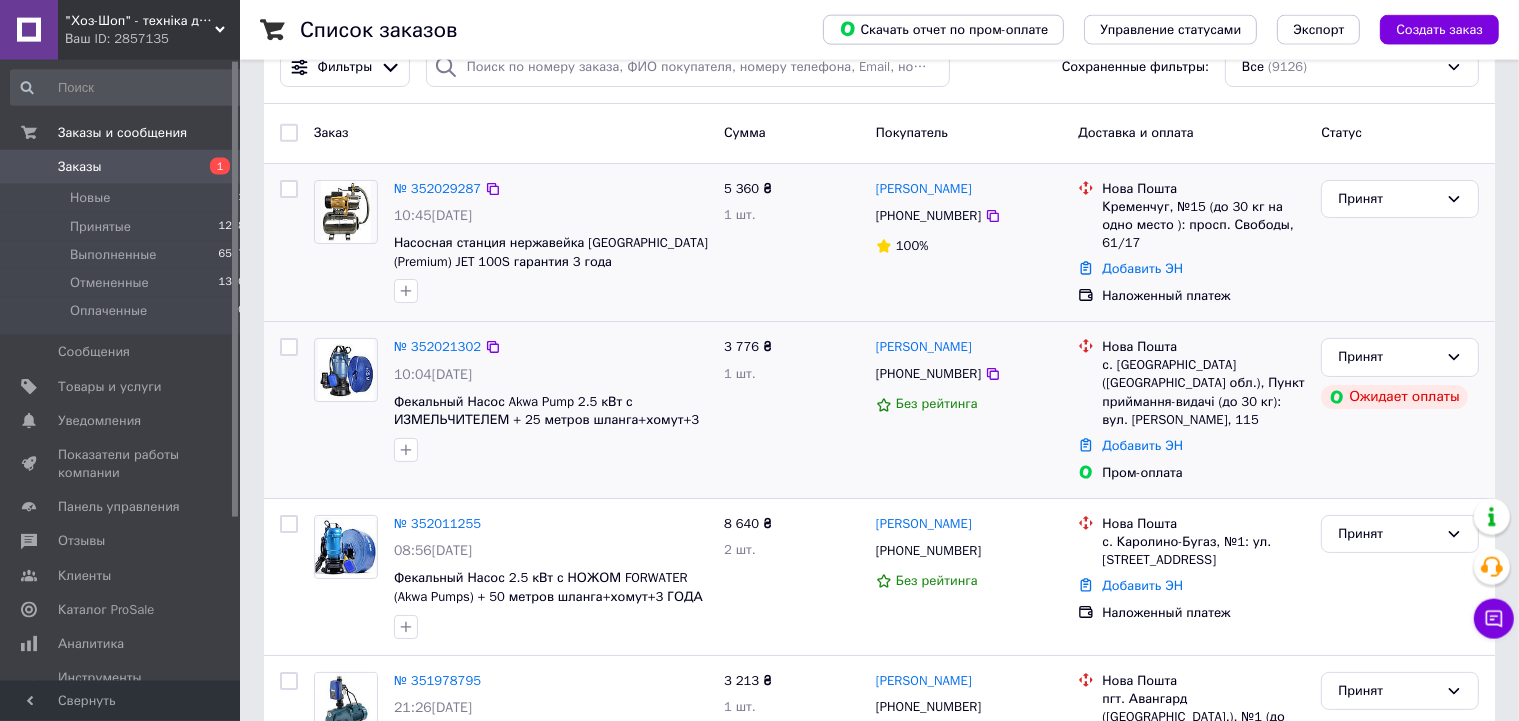 scroll, scrollTop: 0, scrollLeft: 0, axis: both 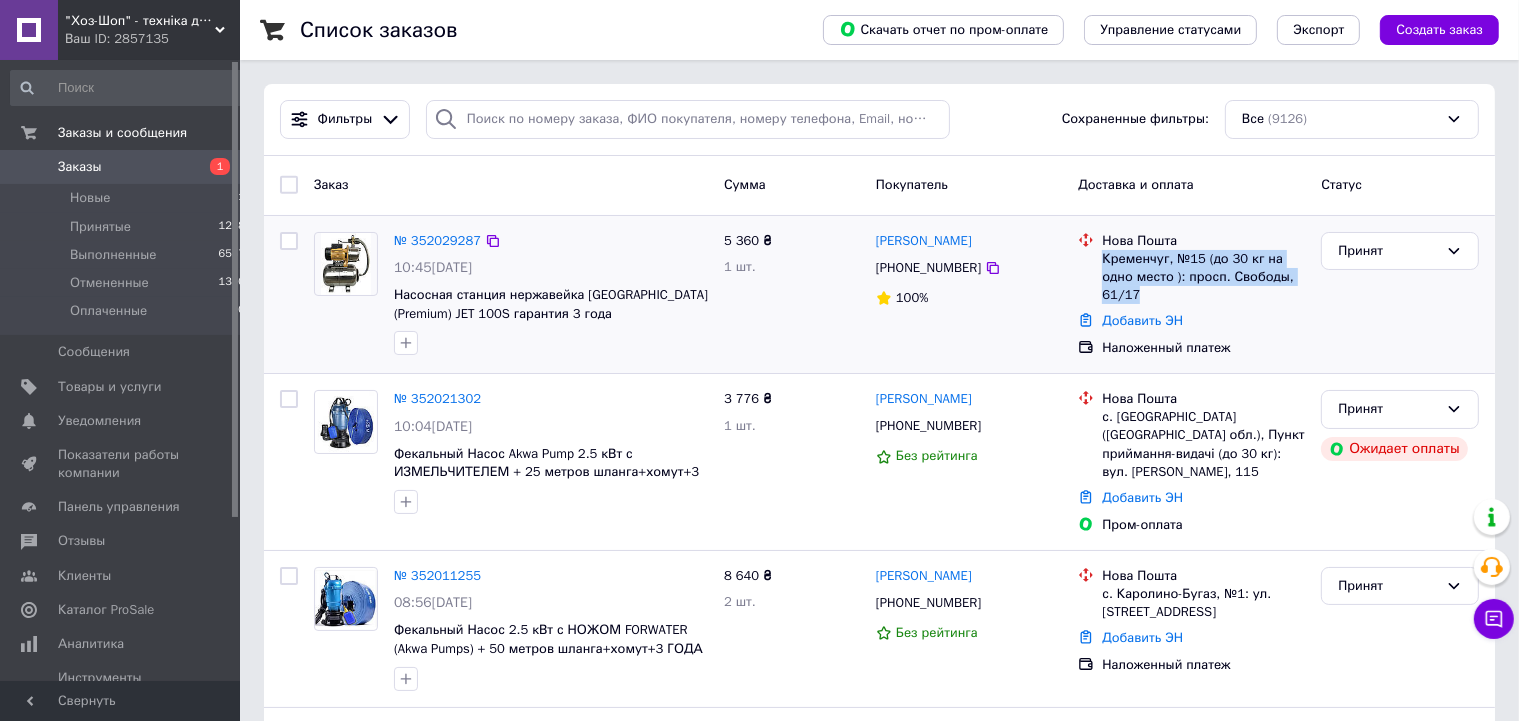 drag, startPoint x: 1151, startPoint y: 301, endPoint x: 1103, endPoint y: 255, distance: 66.48308 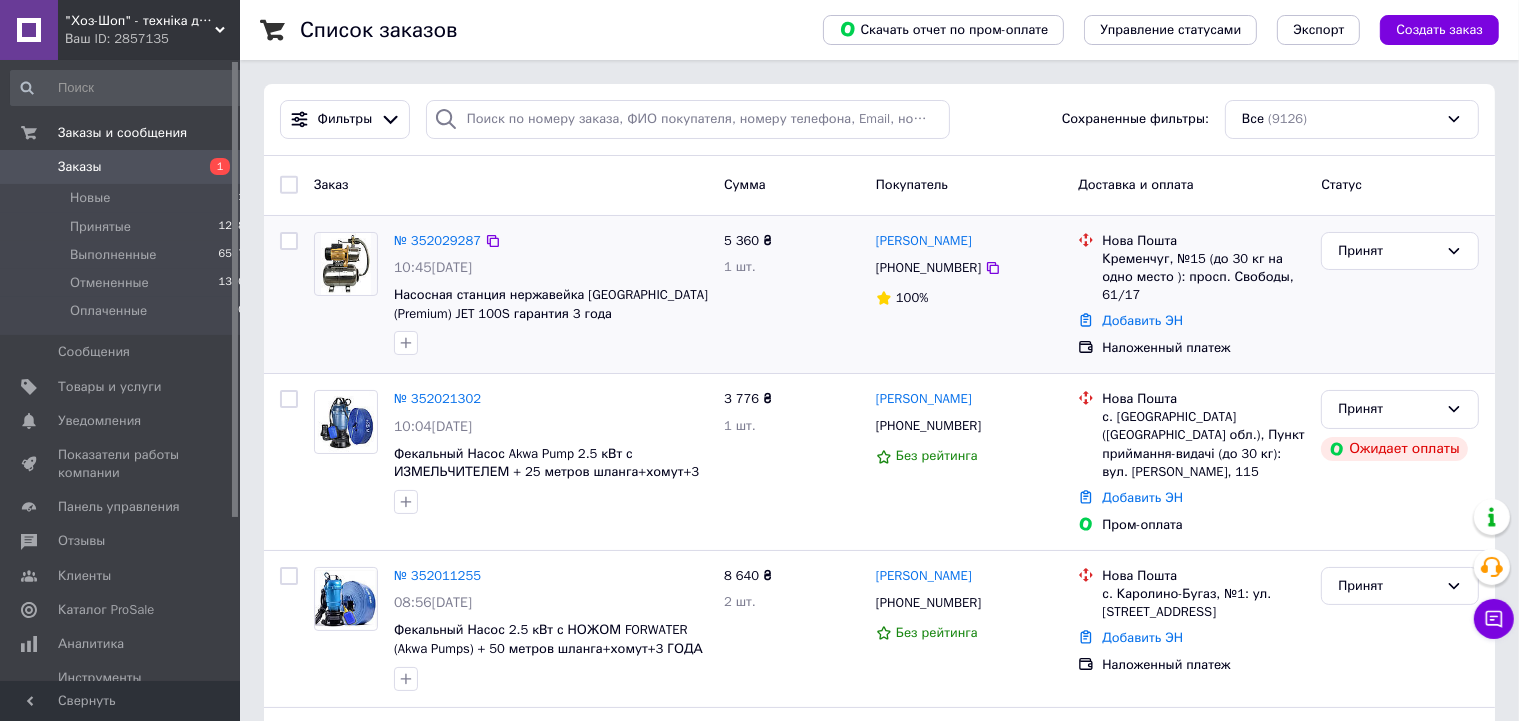 click on "[PERSON_NAME] [PHONE_NUMBER] 100%" at bounding box center [969, 295] 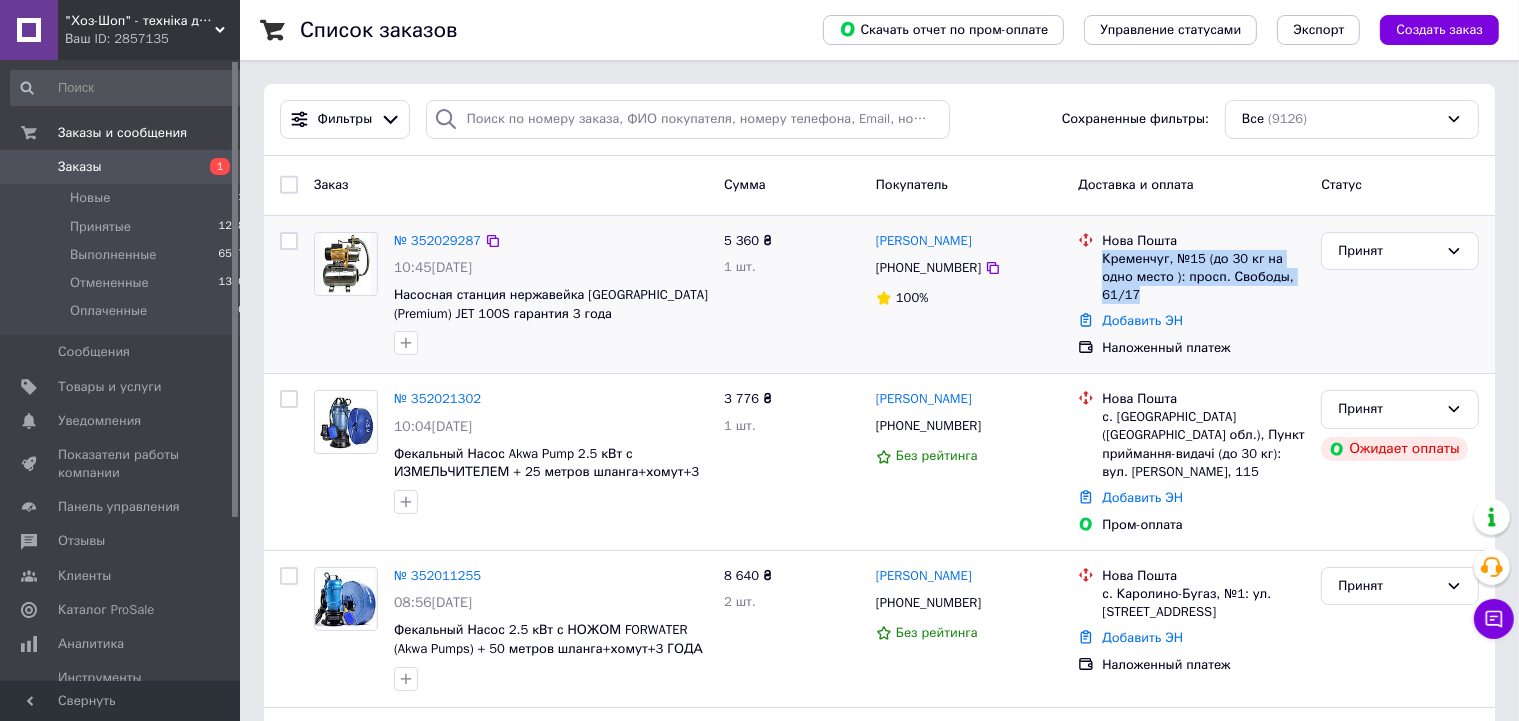 drag, startPoint x: 1137, startPoint y: 295, endPoint x: 1106, endPoint y: 261, distance: 46.010868 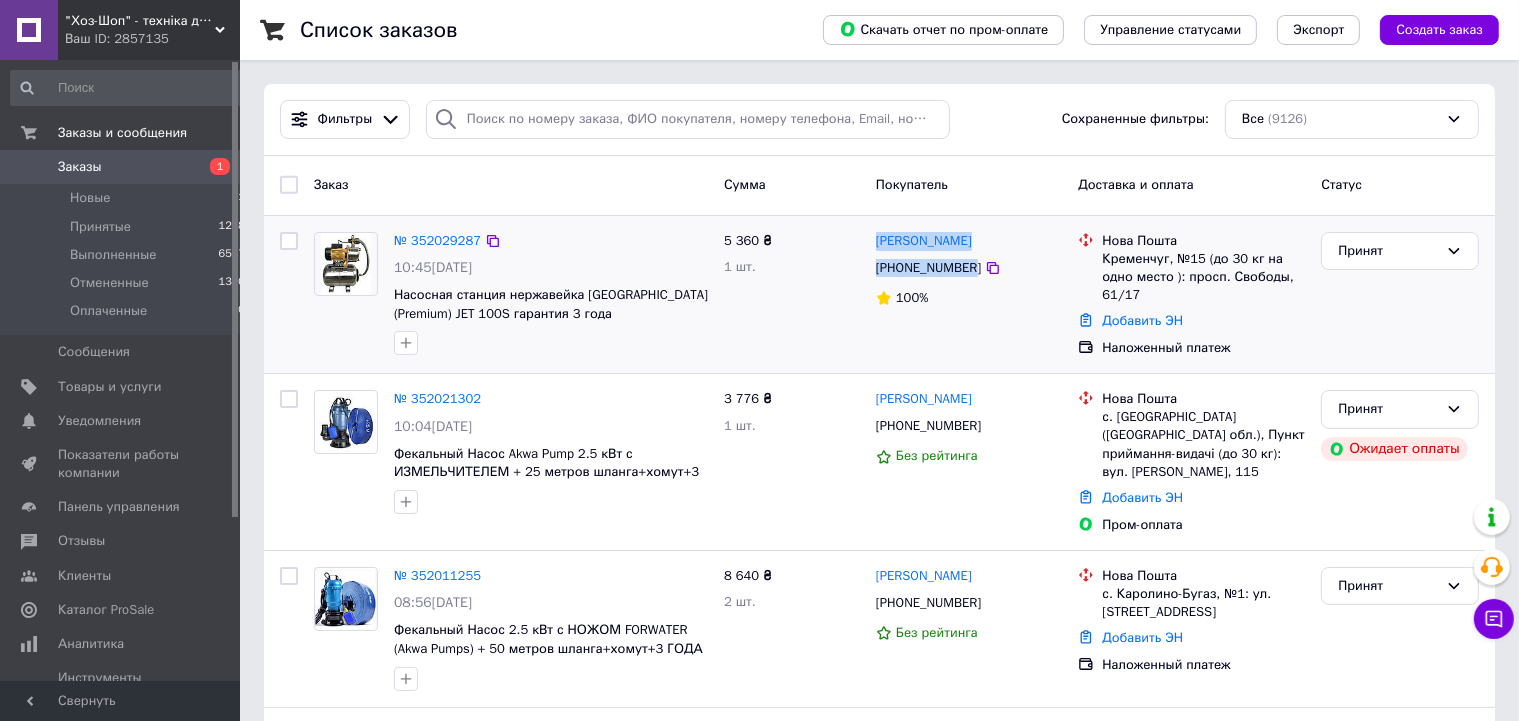 drag, startPoint x: 968, startPoint y: 272, endPoint x: 874, endPoint y: 243, distance: 98.37174 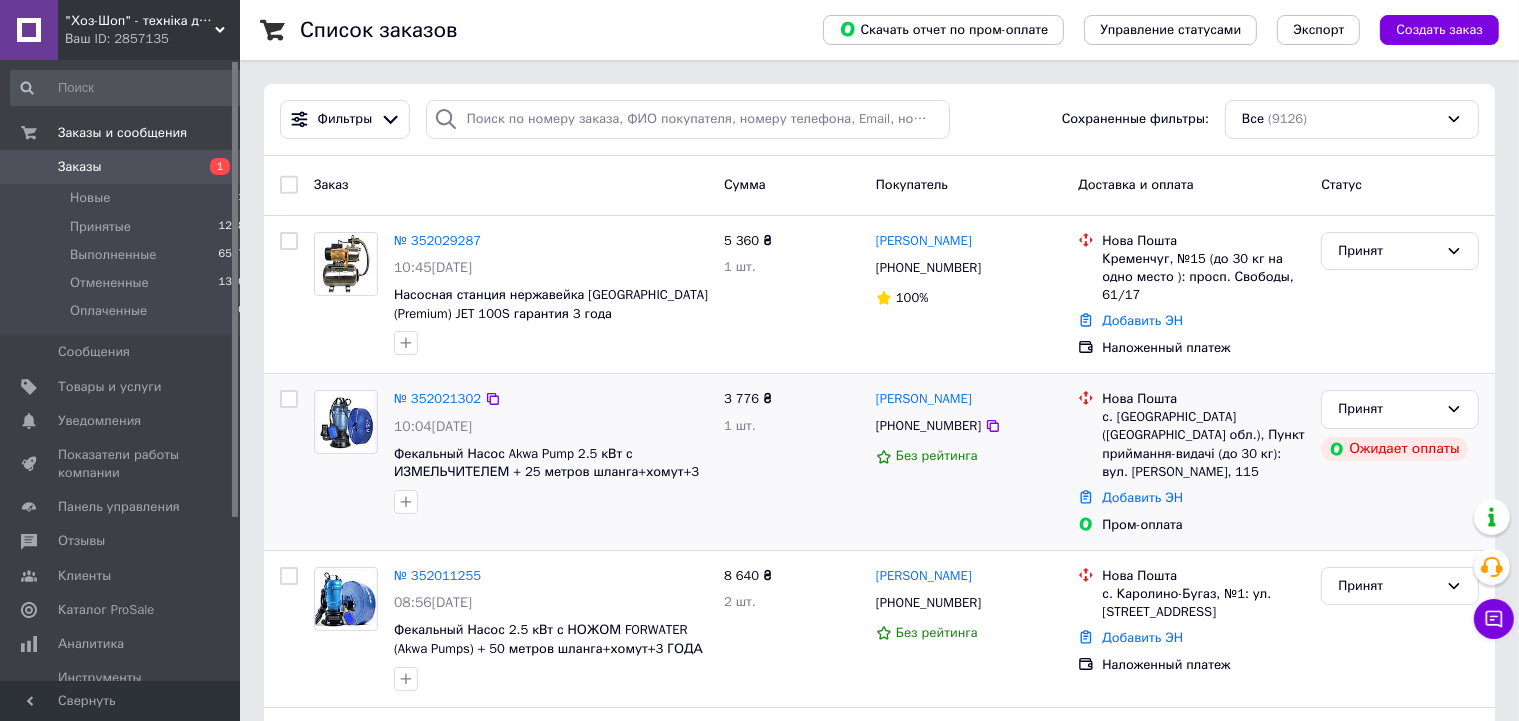 click on "3 776 ₴ 1 шт." at bounding box center (792, 462) 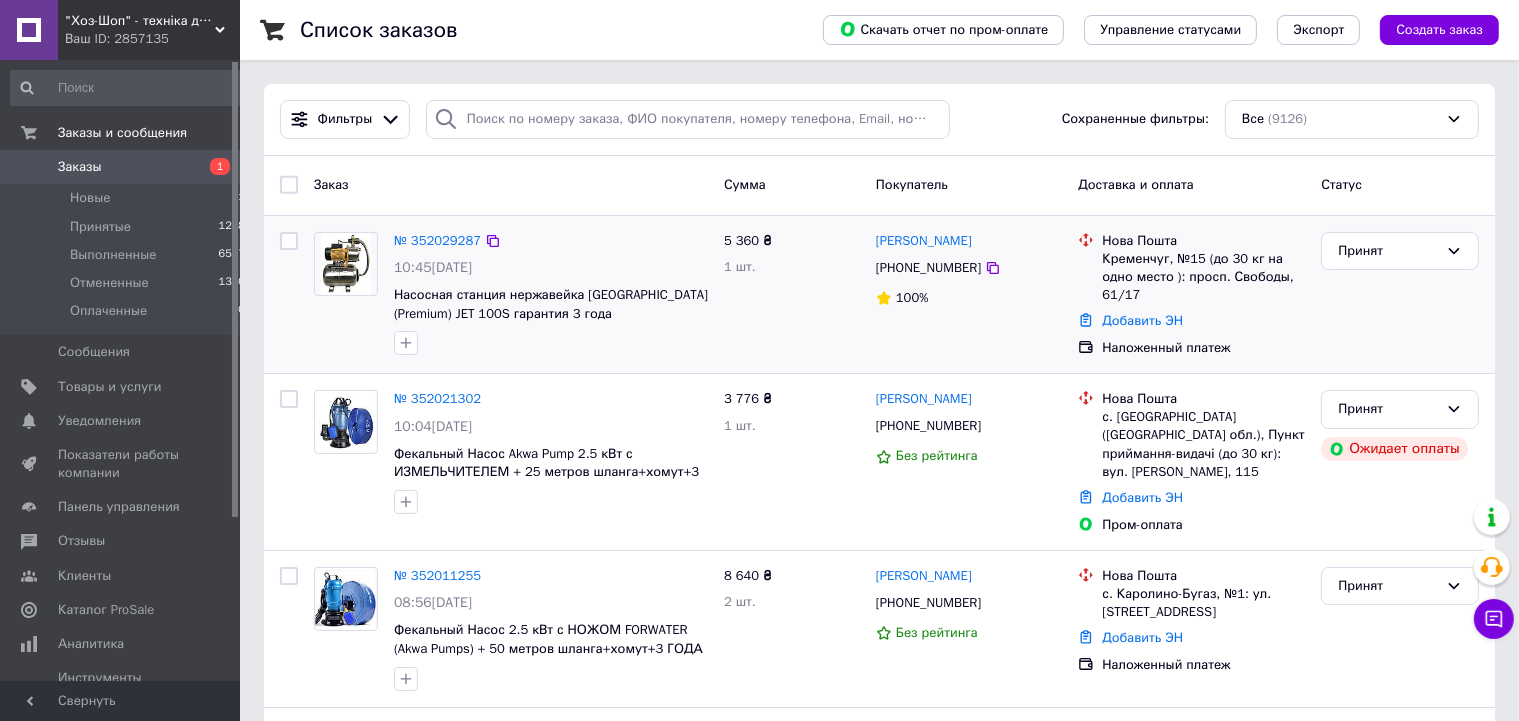 click on "5 360 ₴ 1 шт." at bounding box center (792, 295) 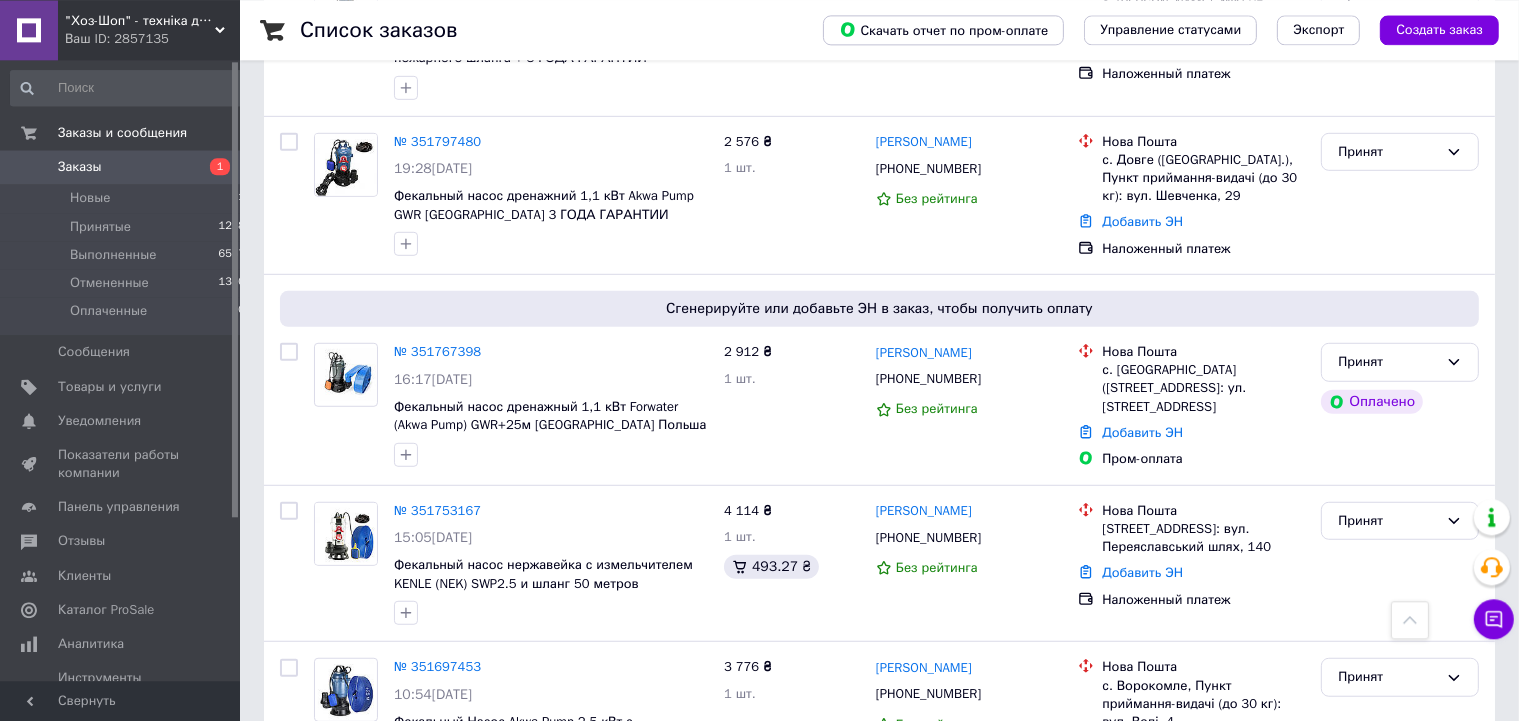 scroll, scrollTop: 1208, scrollLeft: 0, axis: vertical 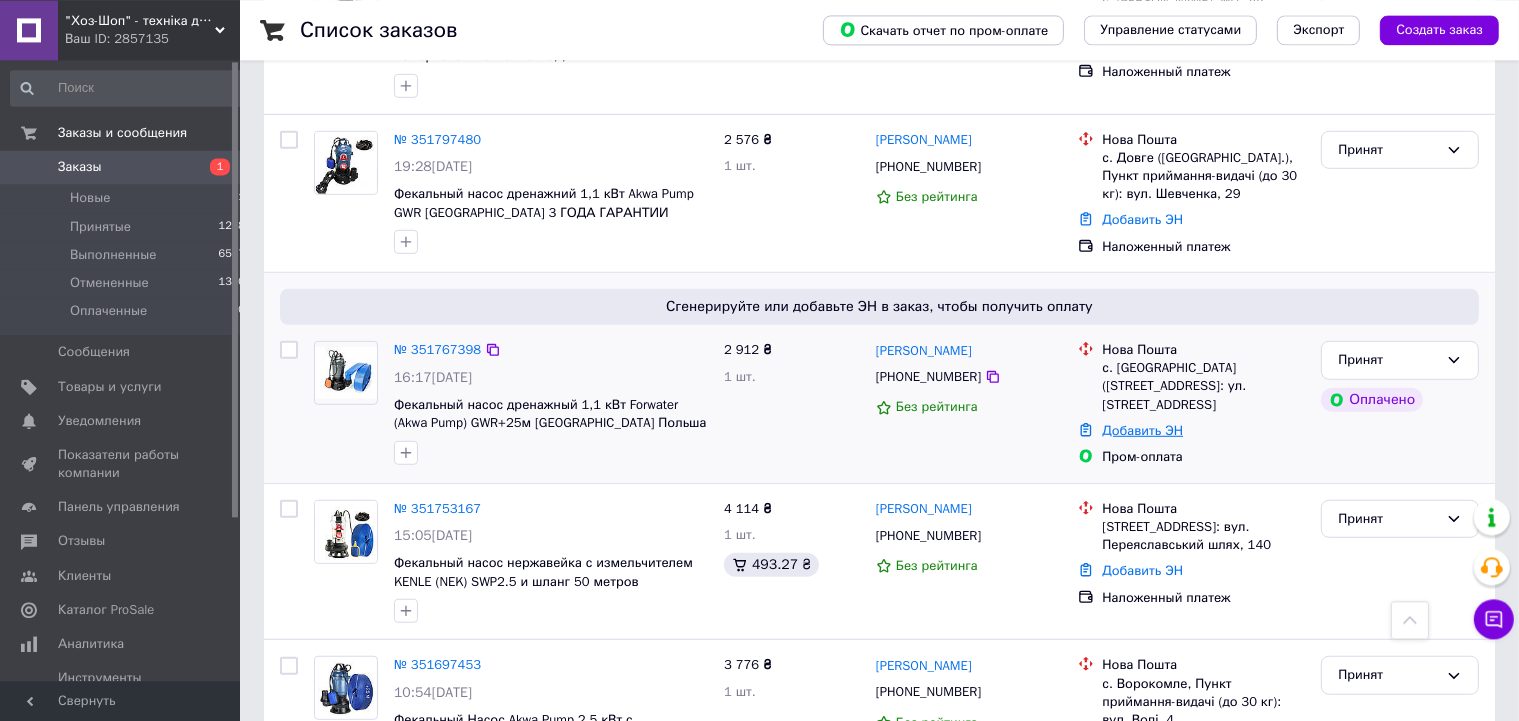 click on "Добавить ЭН" at bounding box center [1142, 429] 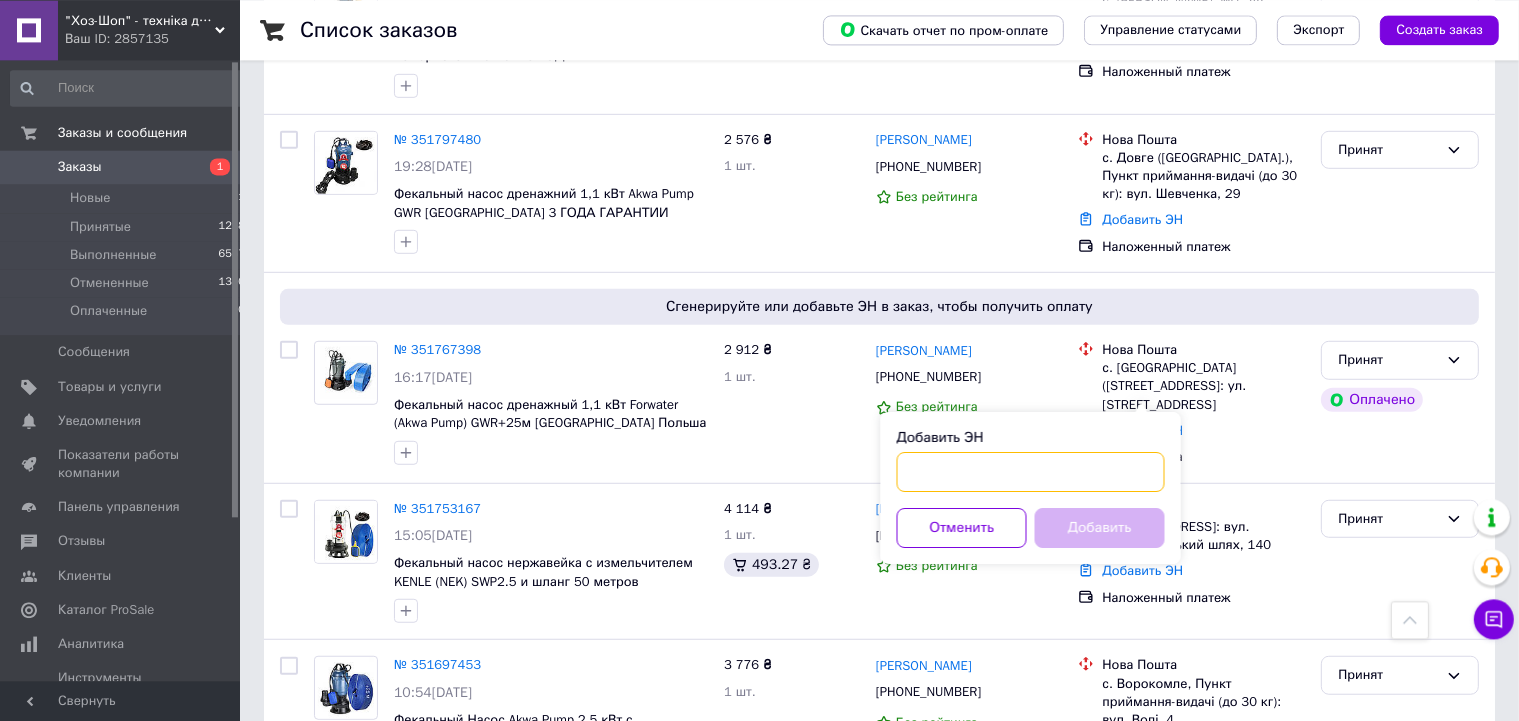 click on "Добавить ЭН" at bounding box center [1031, 471] 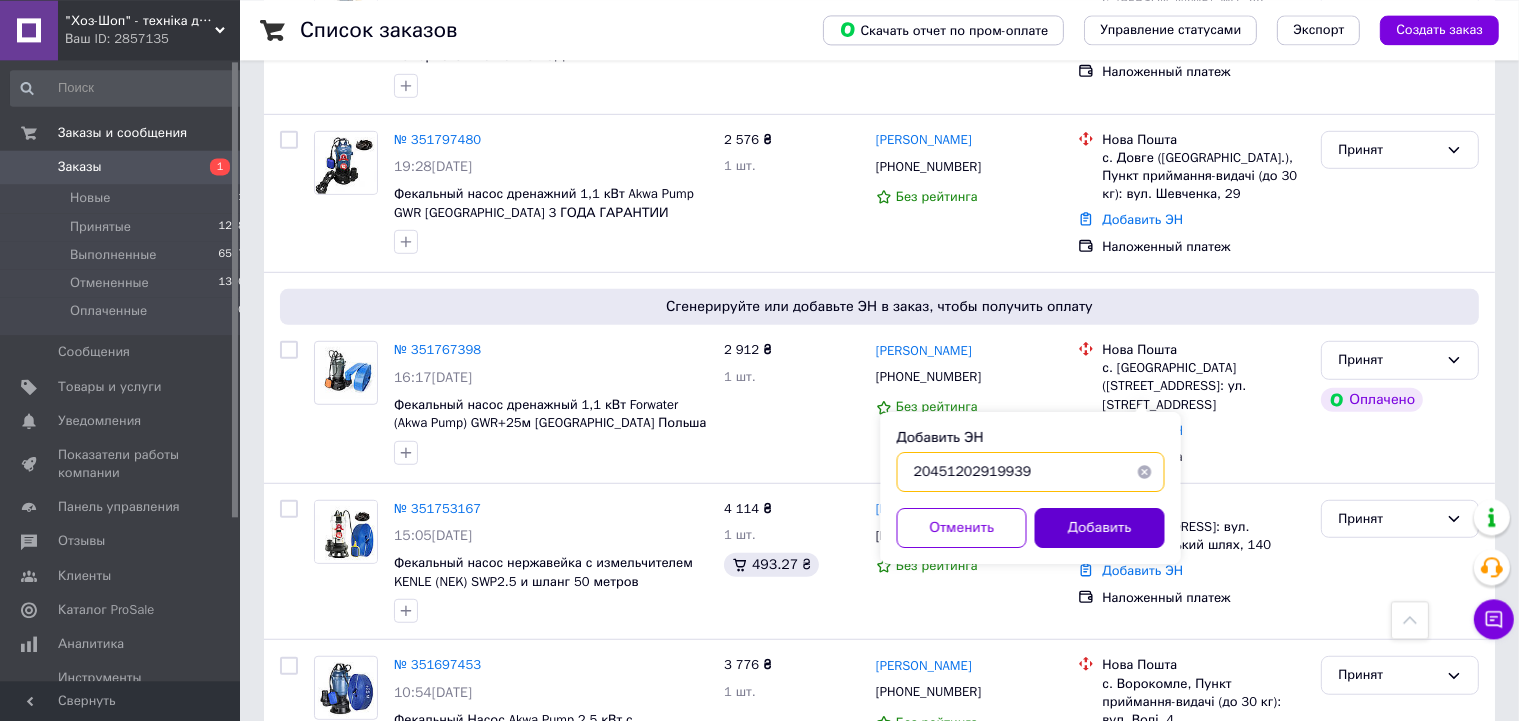 type on "20451202919939" 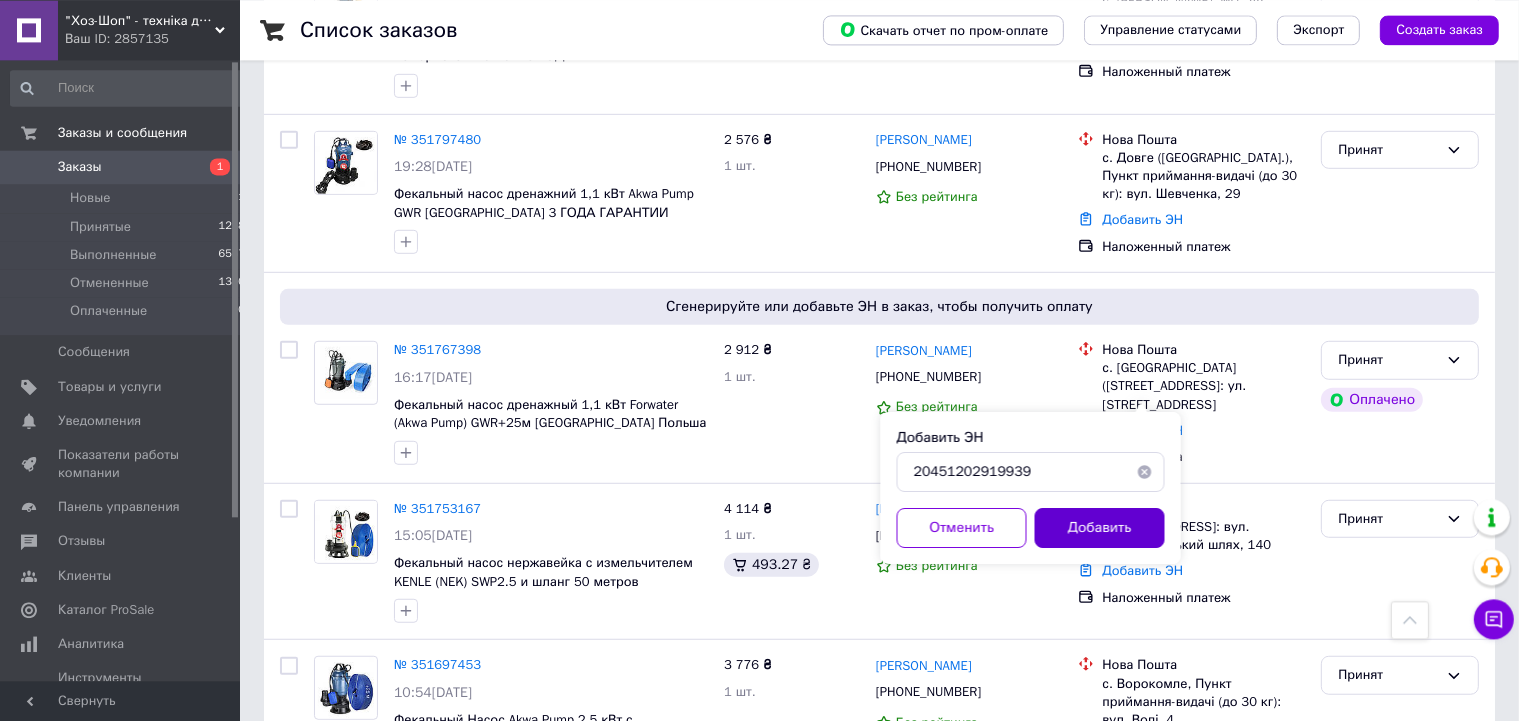 click on "Добавить" at bounding box center [1100, 527] 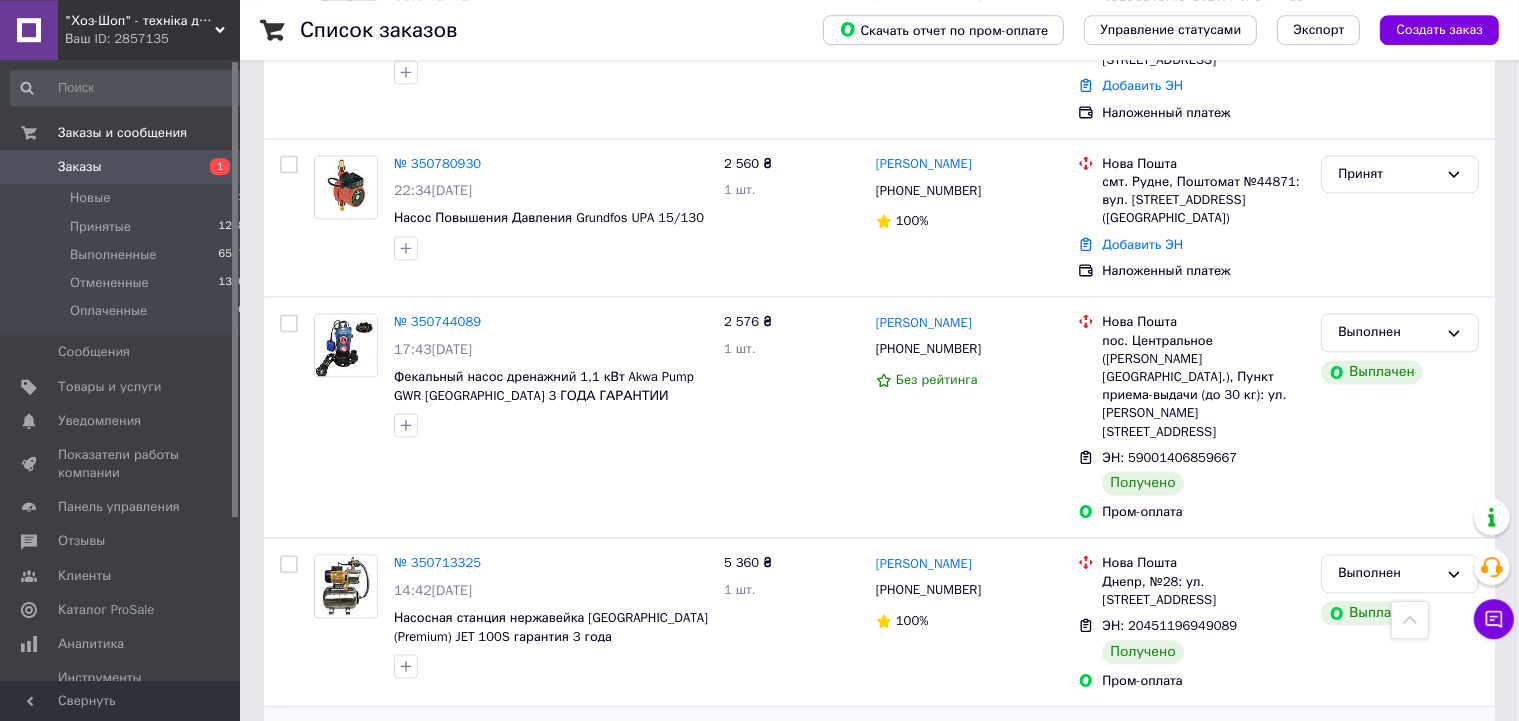scroll, scrollTop: 4214, scrollLeft: 0, axis: vertical 